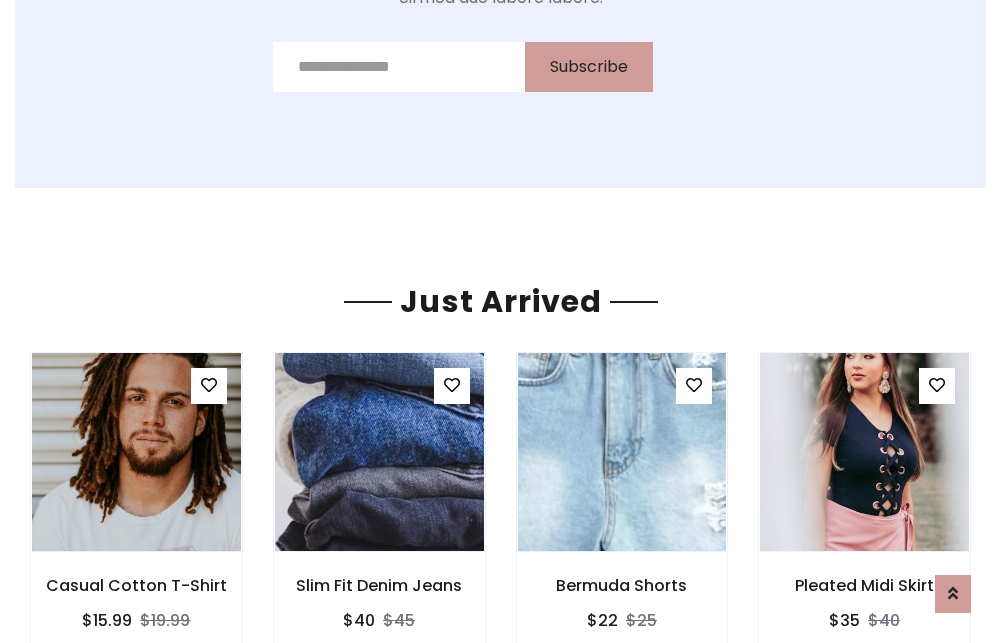 scroll, scrollTop: 2092, scrollLeft: 0, axis: vertical 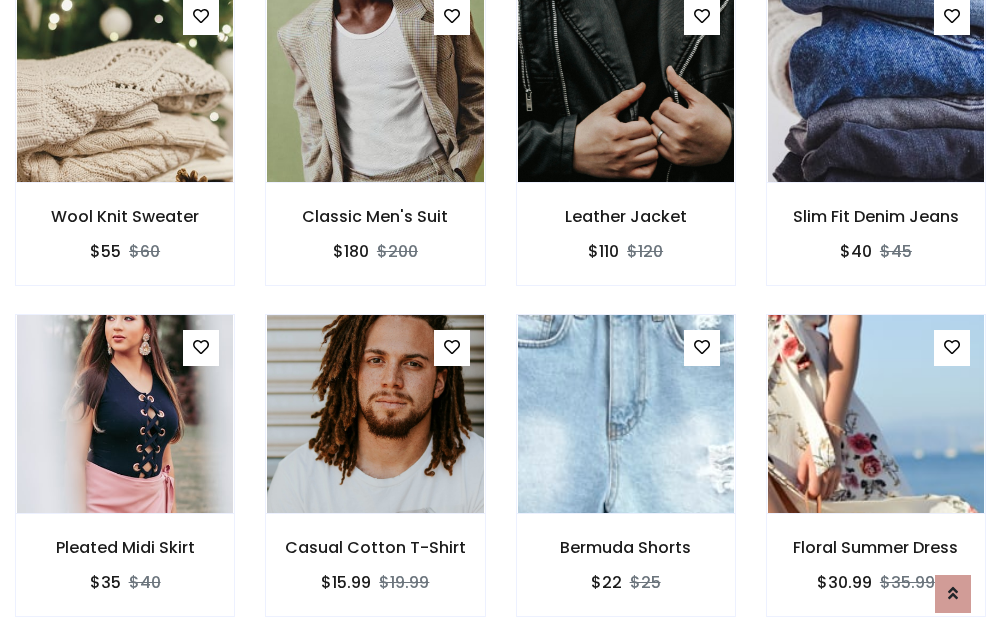 click on "Bermuda Shorts
$22
$25" at bounding box center (626, 479) 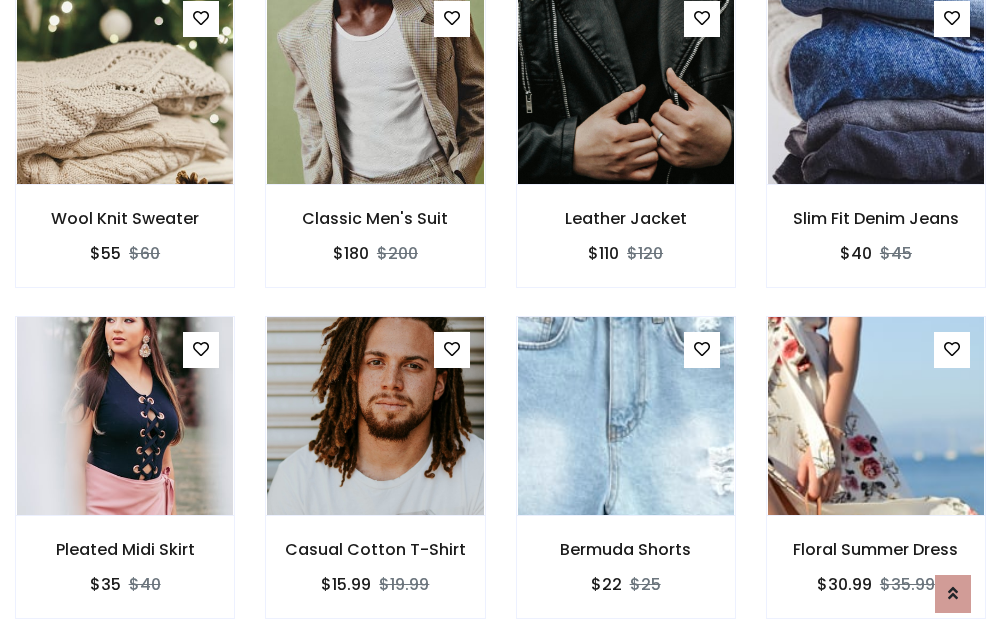 click on "Bermuda Shorts
$22
$25" at bounding box center (626, 481) 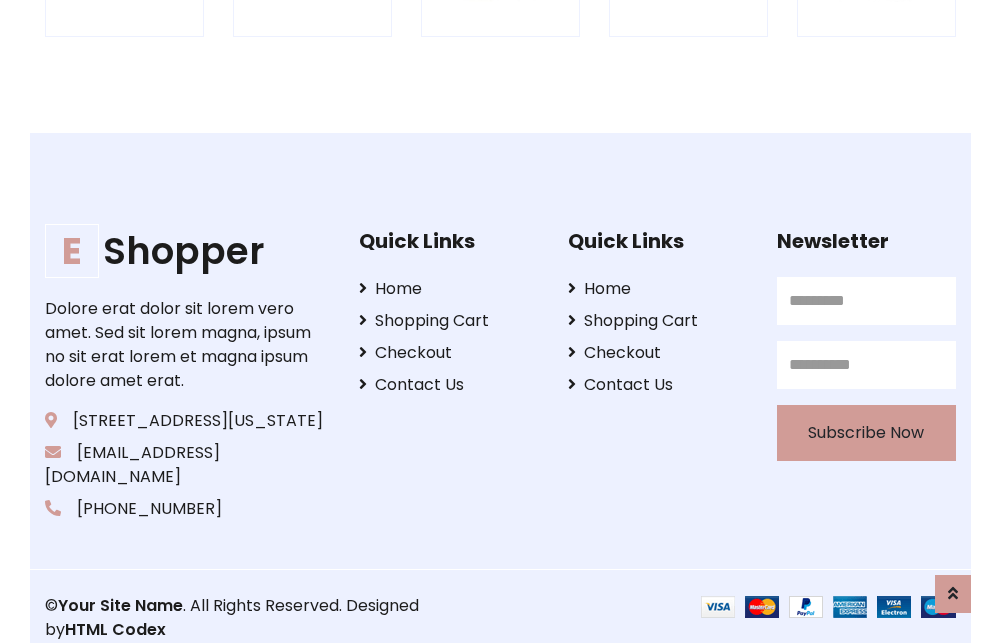 scroll, scrollTop: 3807, scrollLeft: 0, axis: vertical 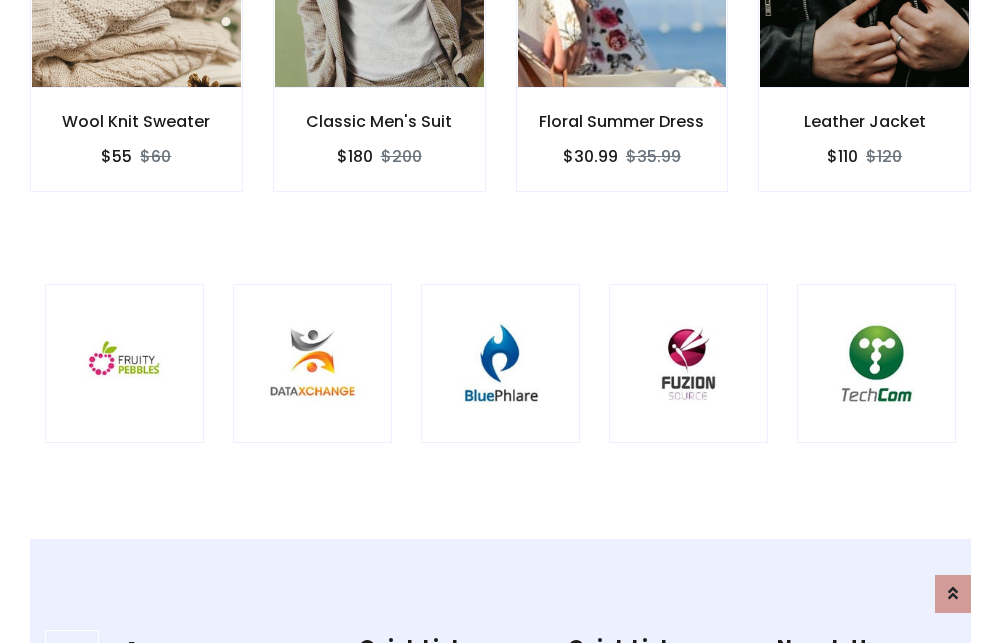 click at bounding box center (500, 363) 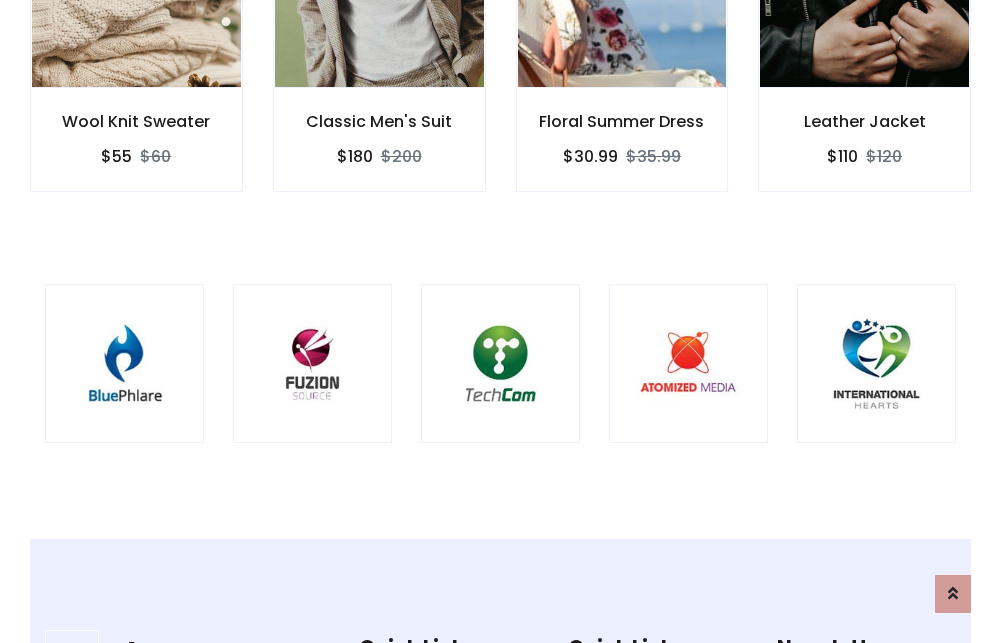 click at bounding box center (500, 363) 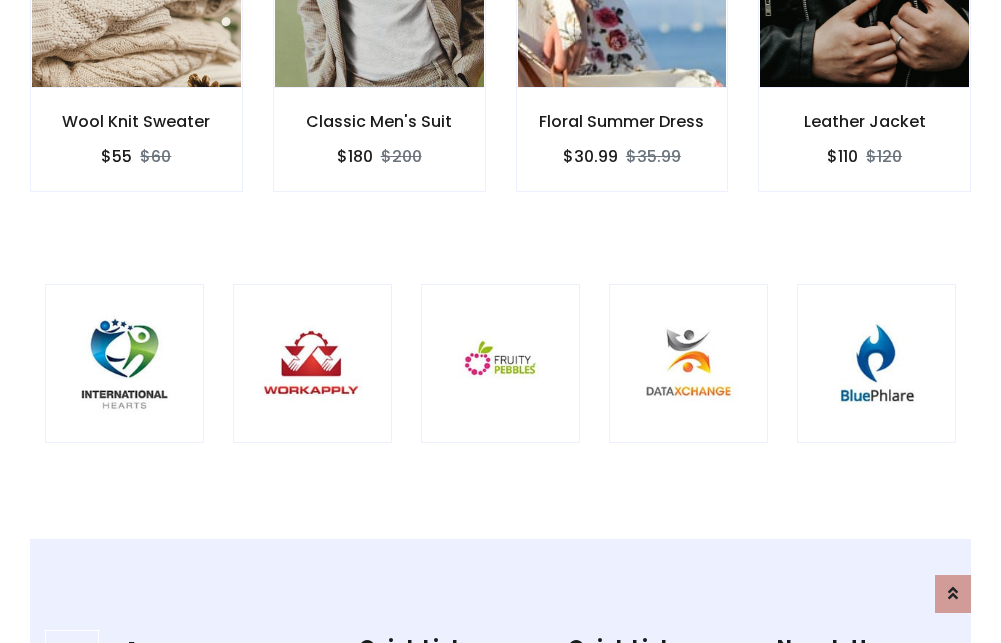 click at bounding box center [500, 363] 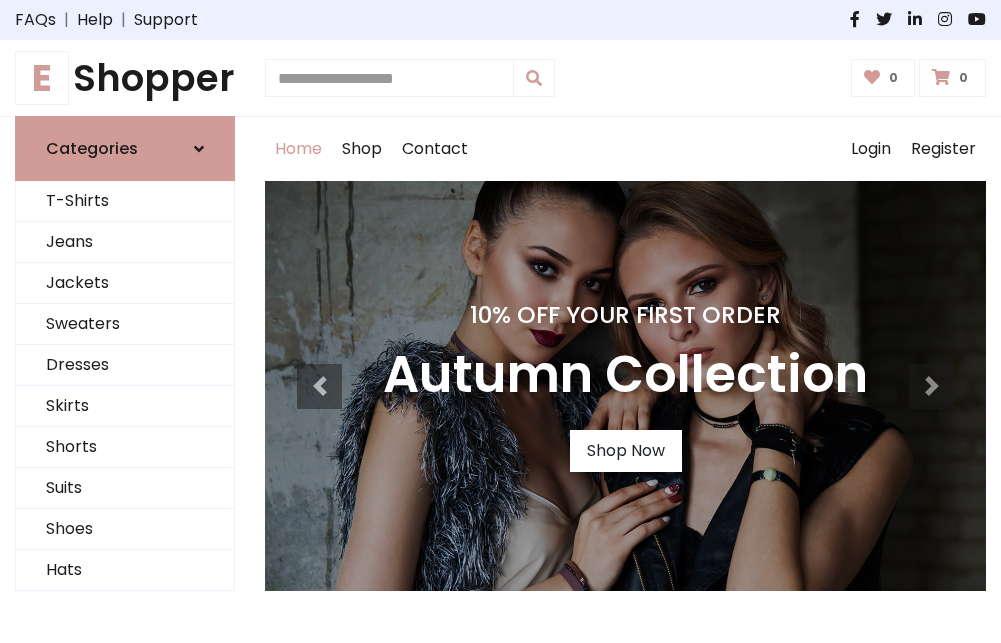 scroll, scrollTop: 0, scrollLeft: 0, axis: both 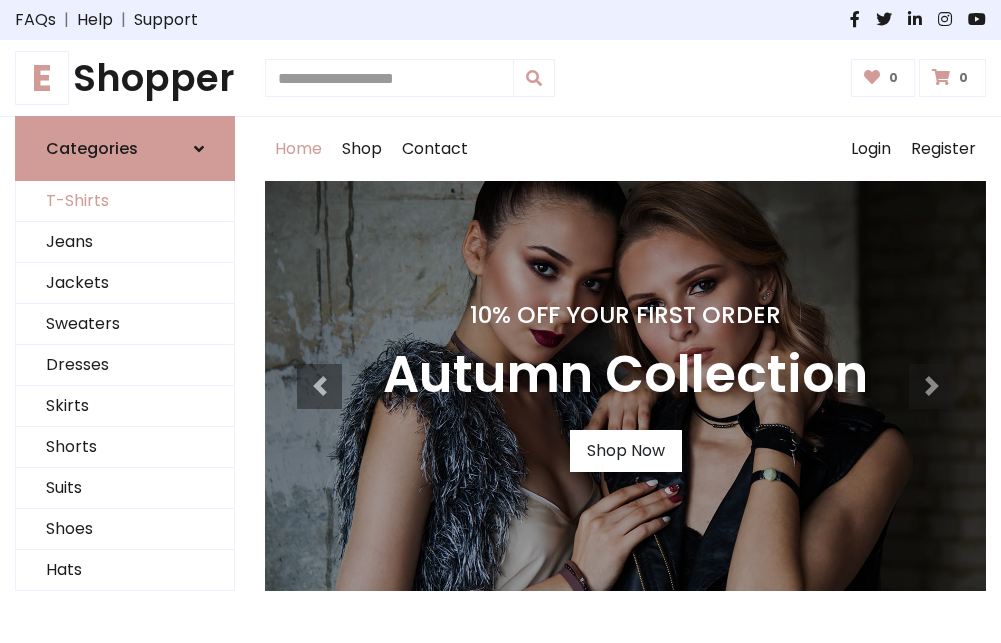 click on "T-Shirts" at bounding box center (125, 201) 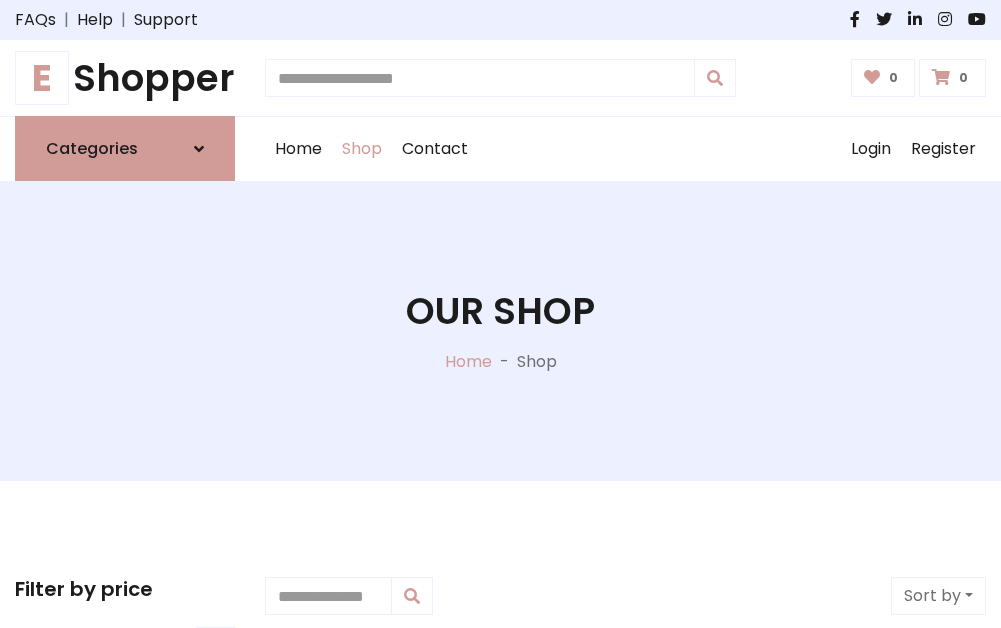 scroll, scrollTop: 802, scrollLeft: 0, axis: vertical 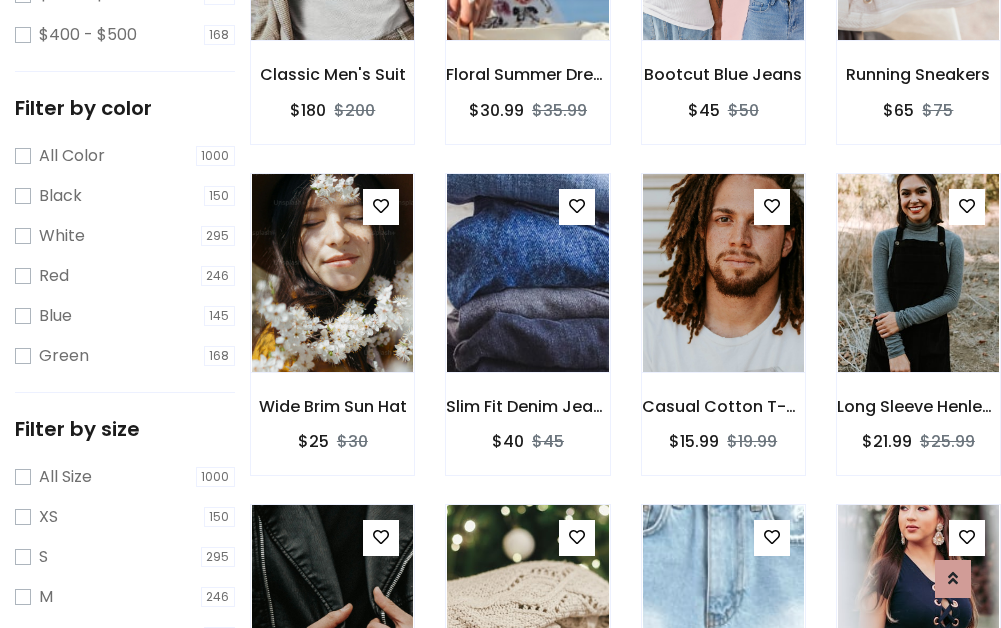 click at bounding box center (332, -59) 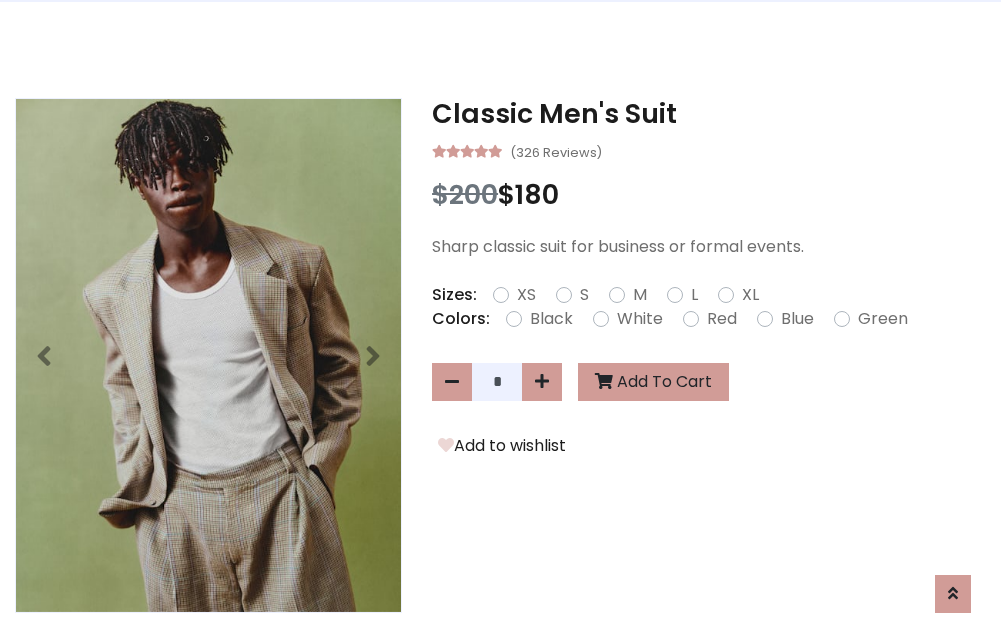 scroll, scrollTop: 0, scrollLeft: 0, axis: both 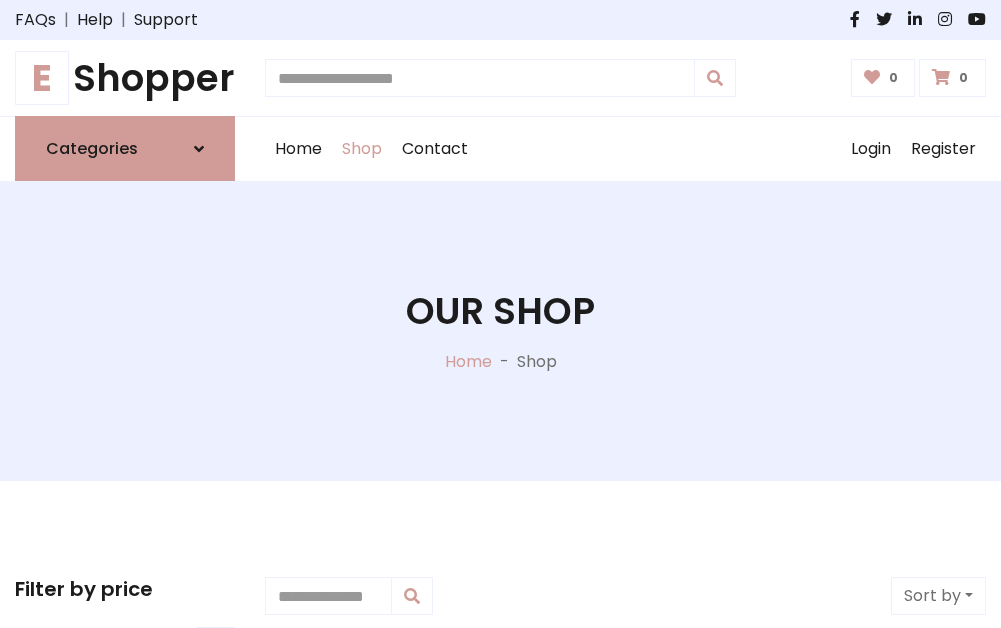 click on "E Shopper" at bounding box center [125, 78] 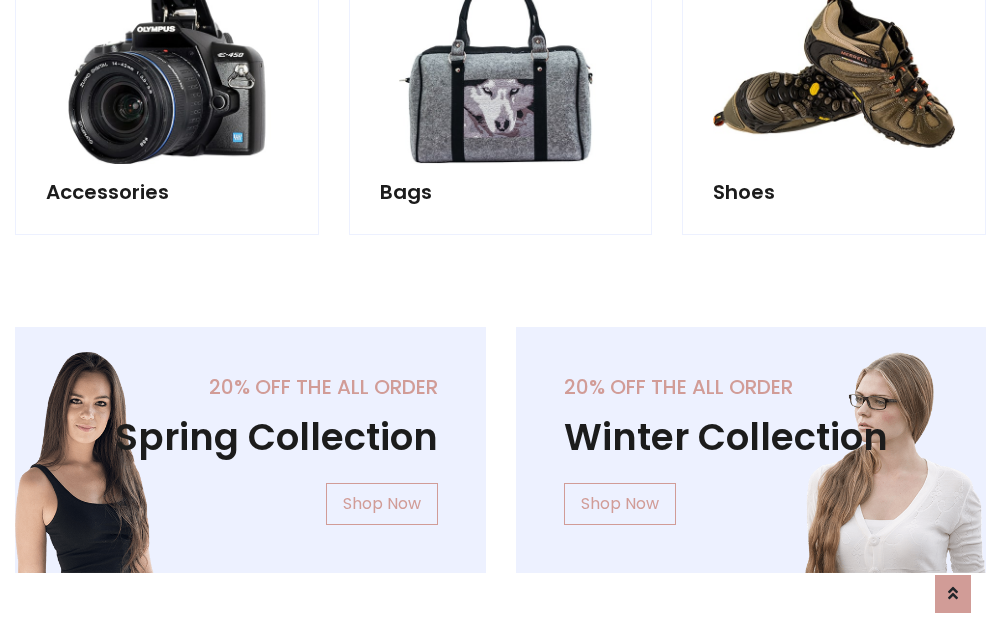 scroll, scrollTop: 1943, scrollLeft: 0, axis: vertical 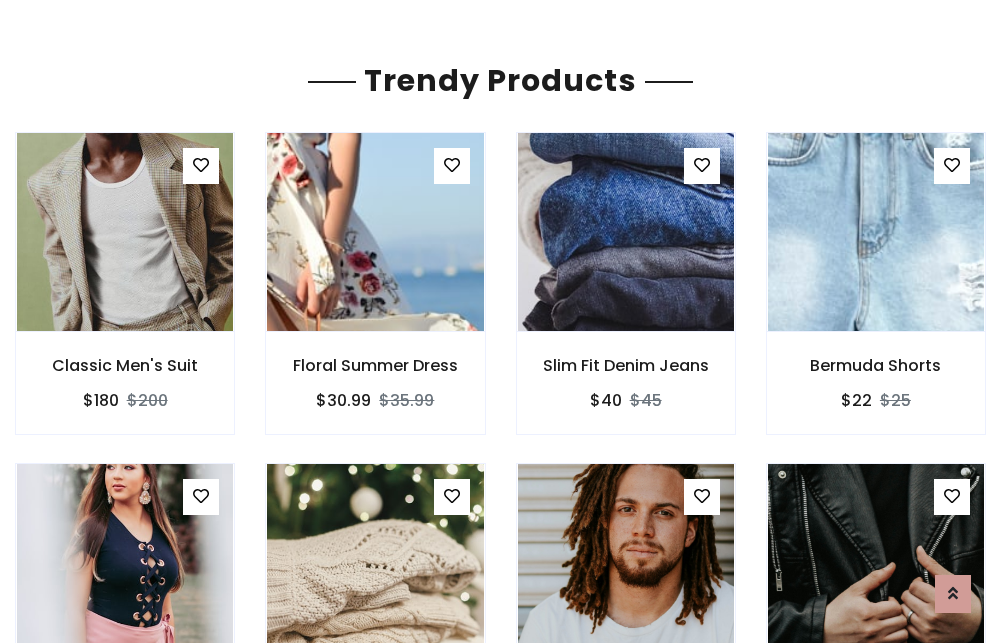 click on "Shop" at bounding box center [362, -1794] 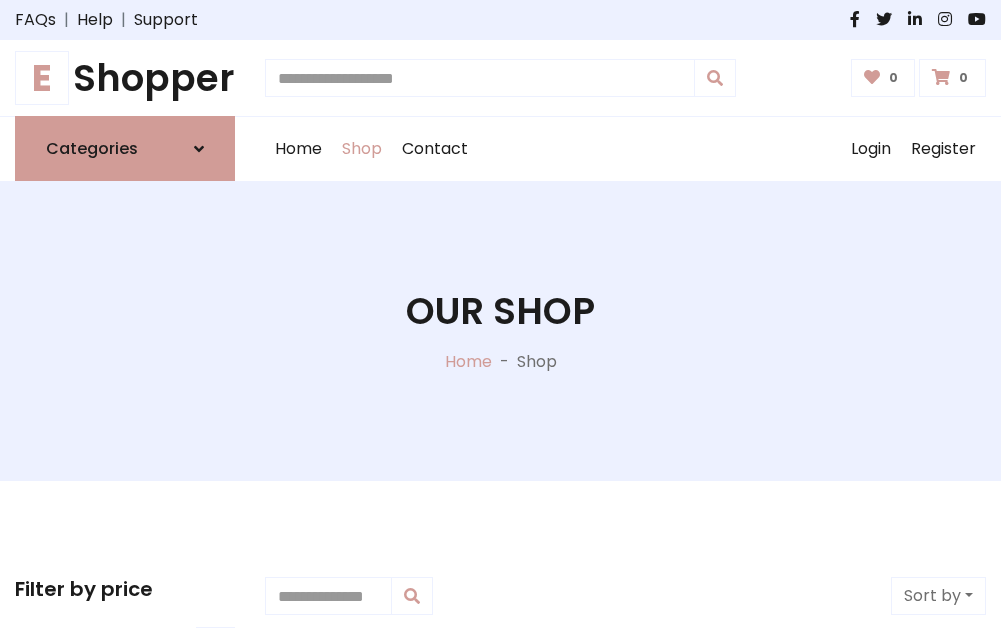 scroll, scrollTop: 0, scrollLeft: 0, axis: both 